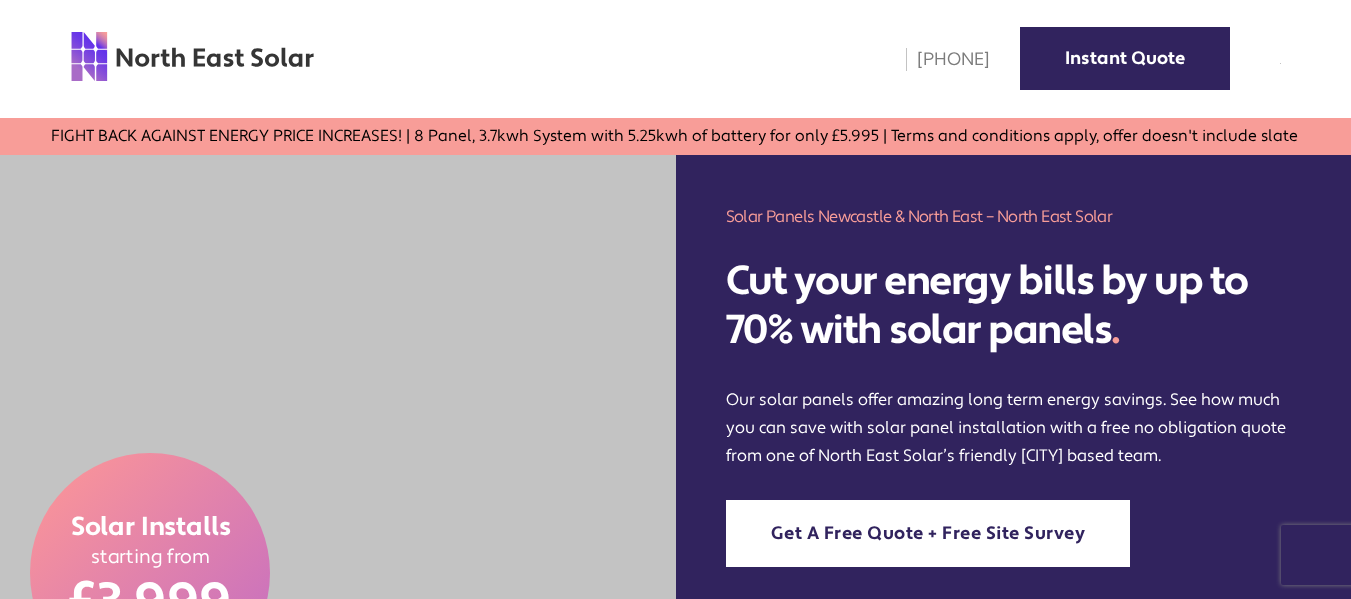 scroll, scrollTop: 0, scrollLeft: 0, axis: both 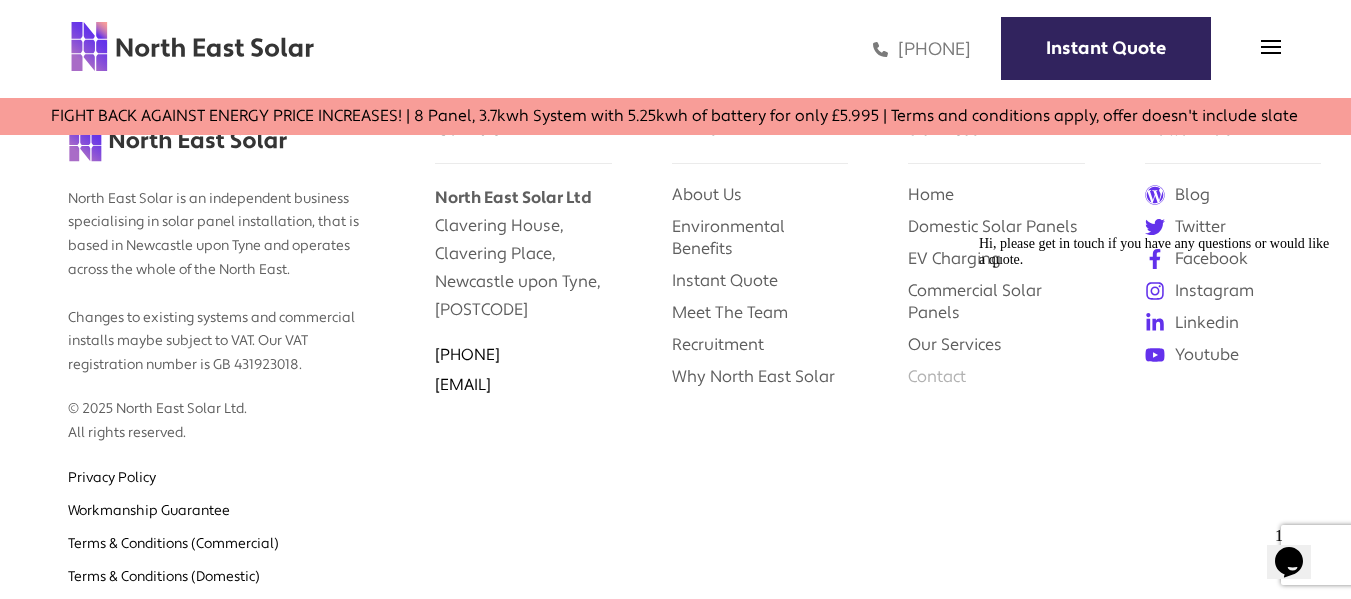click on "Contact" at bounding box center [937, 376] 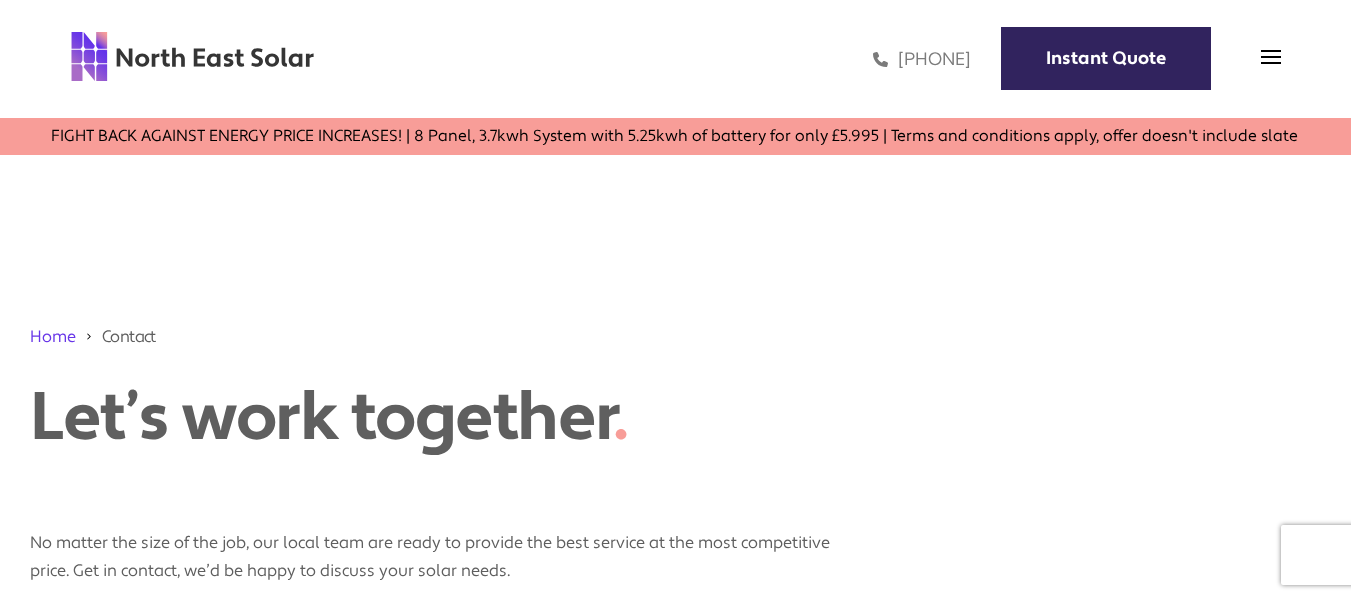 scroll, scrollTop: 0, scrollLeft: 0, axis: both 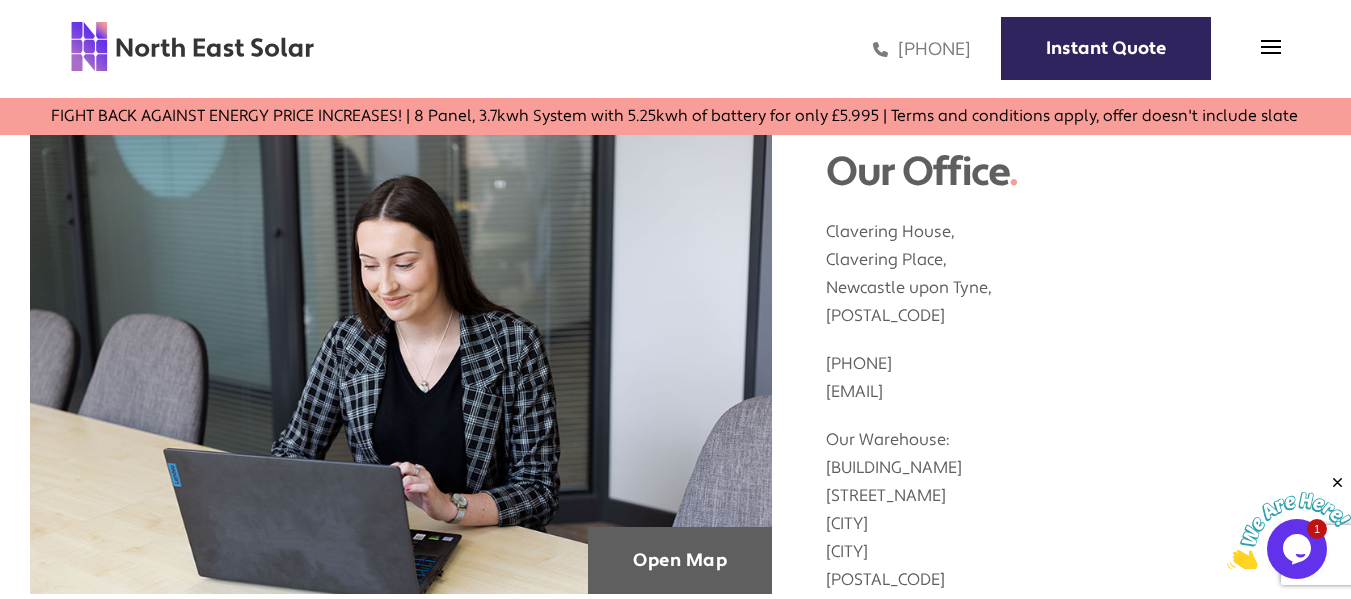 drag, startPoint x: 965, startPoint y: 396, endPoint x: 818, endPoint y: 400, distance: 147.05441 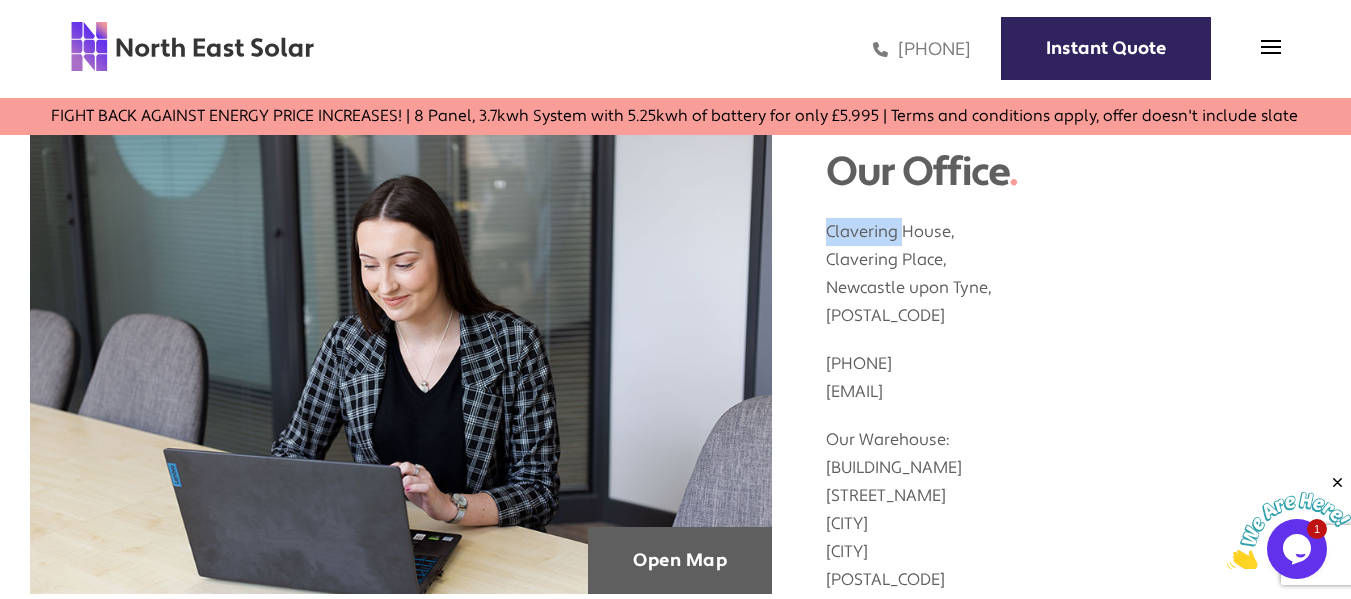click on "Clavering House,
Clavering Place,
Newcastle upon Tyne,
NE1 3NG" at bounding box center (1073, 264) 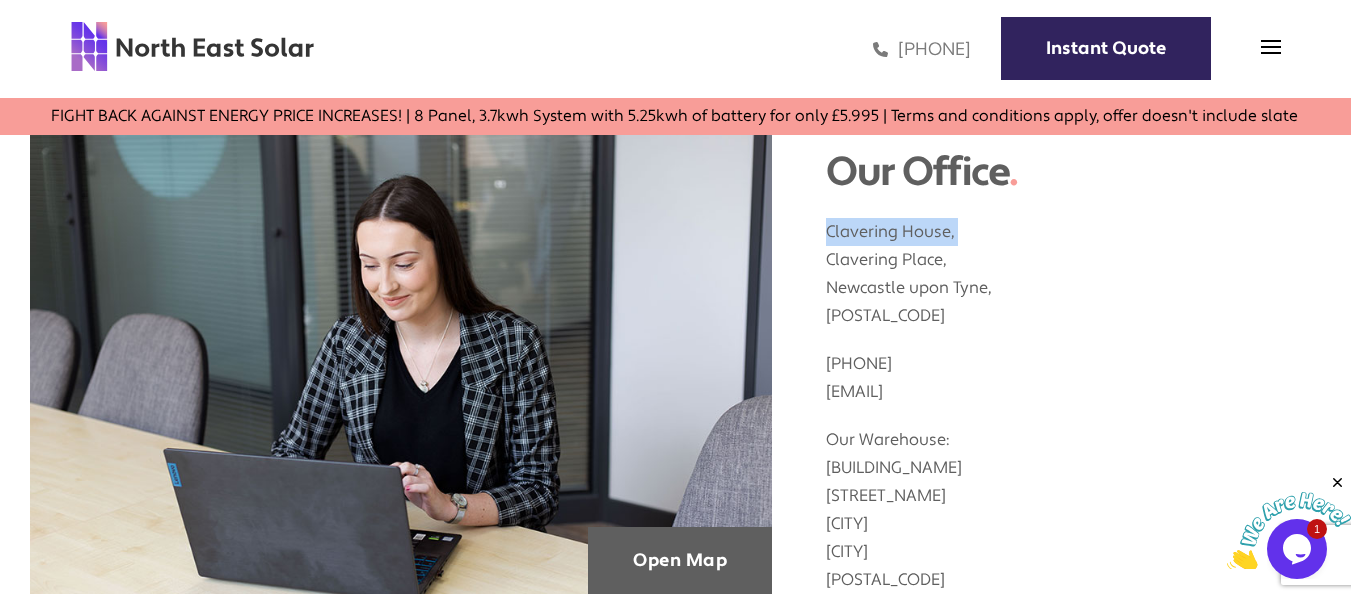 click on "Clavering House,
Clavering Place,
Newcastle upon Tyne,
NE1 3NG" at bounding box center (1073, 264) 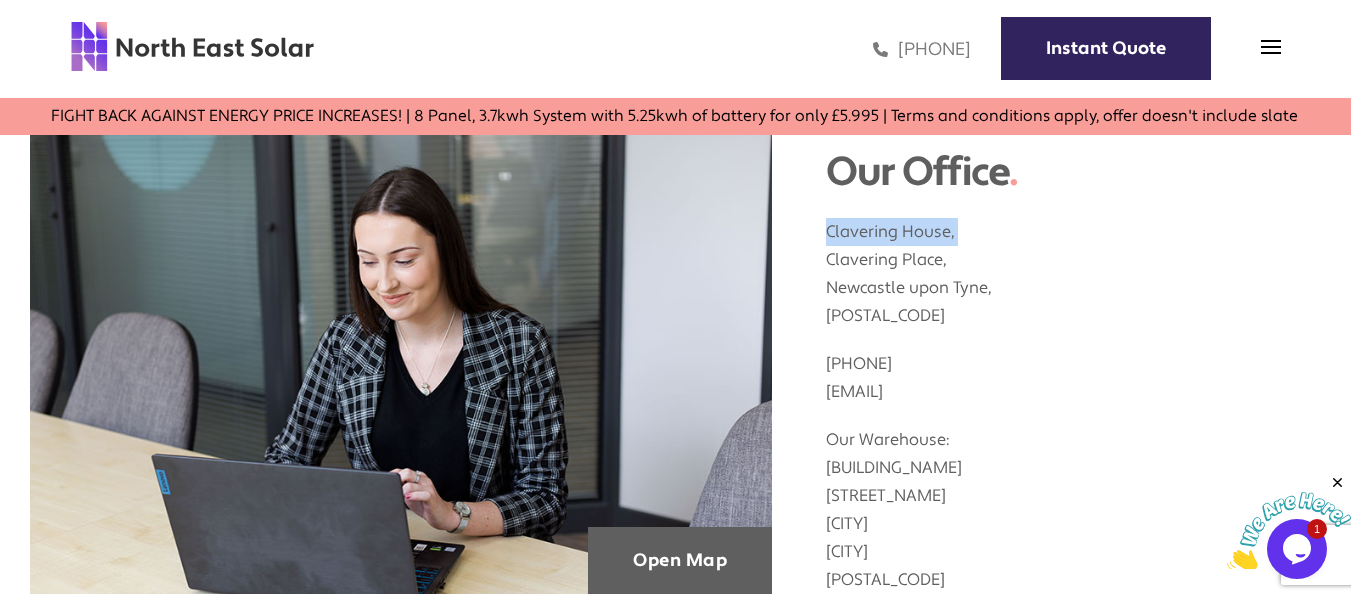 copy on "Clavering House," 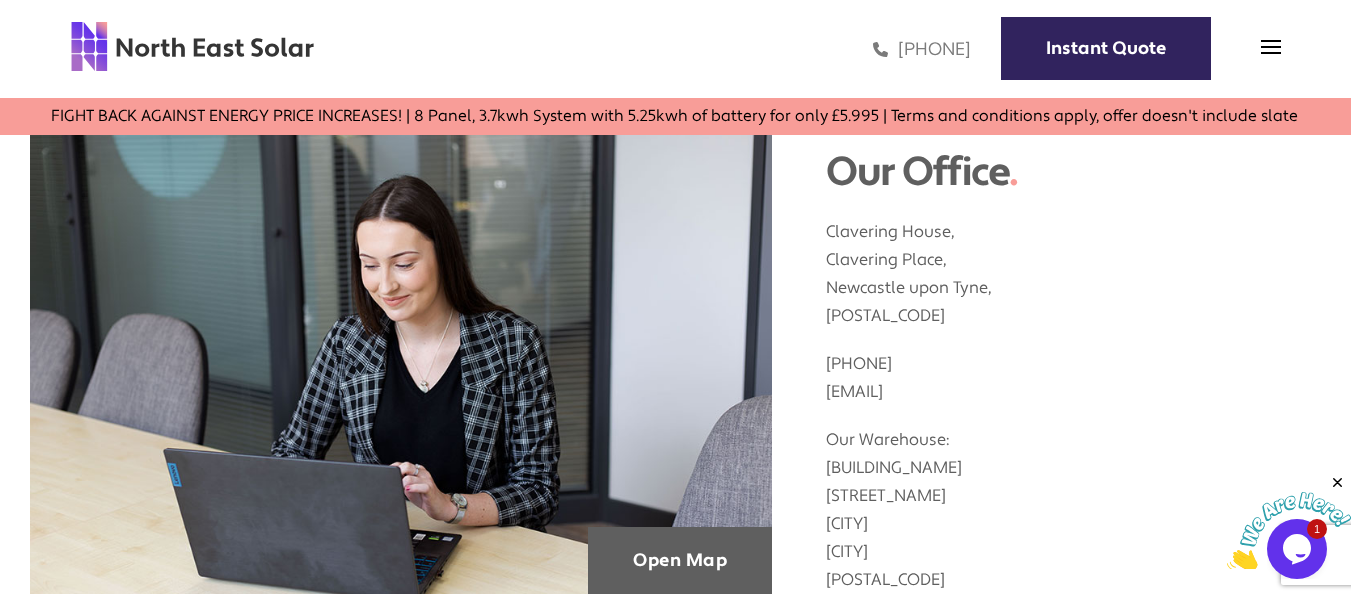 click on "Clavering House,
Clavering Place,
Newcastle upon Tyne,
NE1 3NG" at bounding box center [1073, 264] 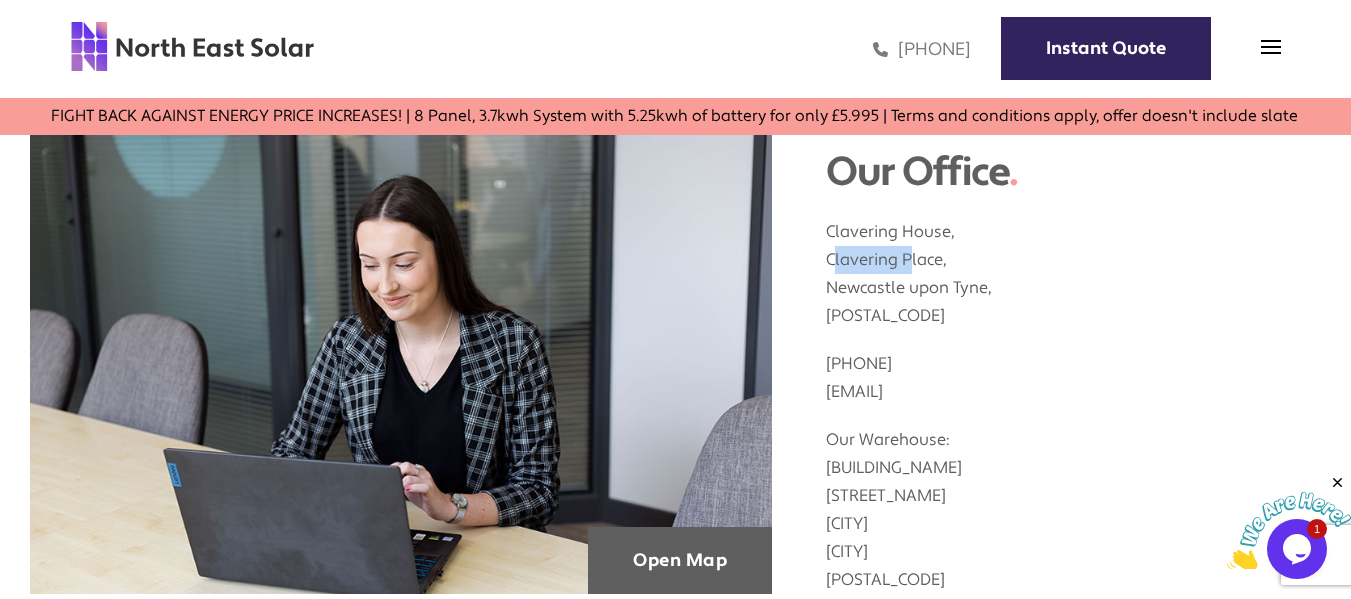 click on "Clavering House,
Clavering Place,
Newcastle upon Tyne,
NE1 3NG" at bounding box center [1073, 264] 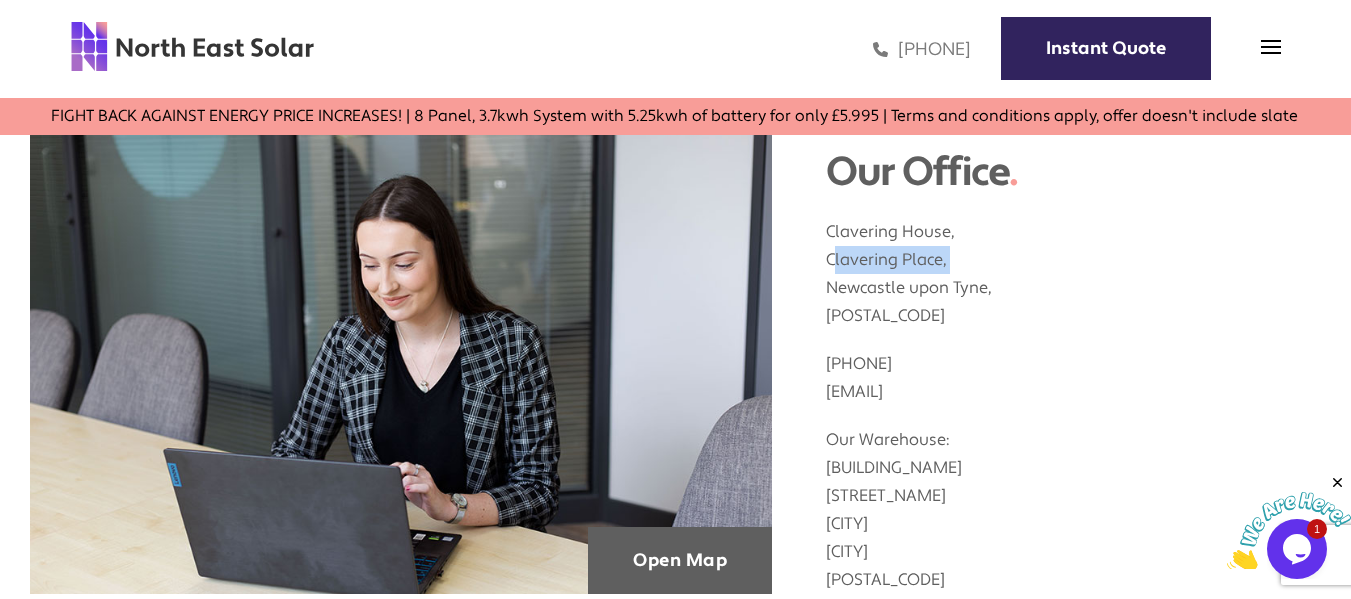 copy on "Clavering Place," 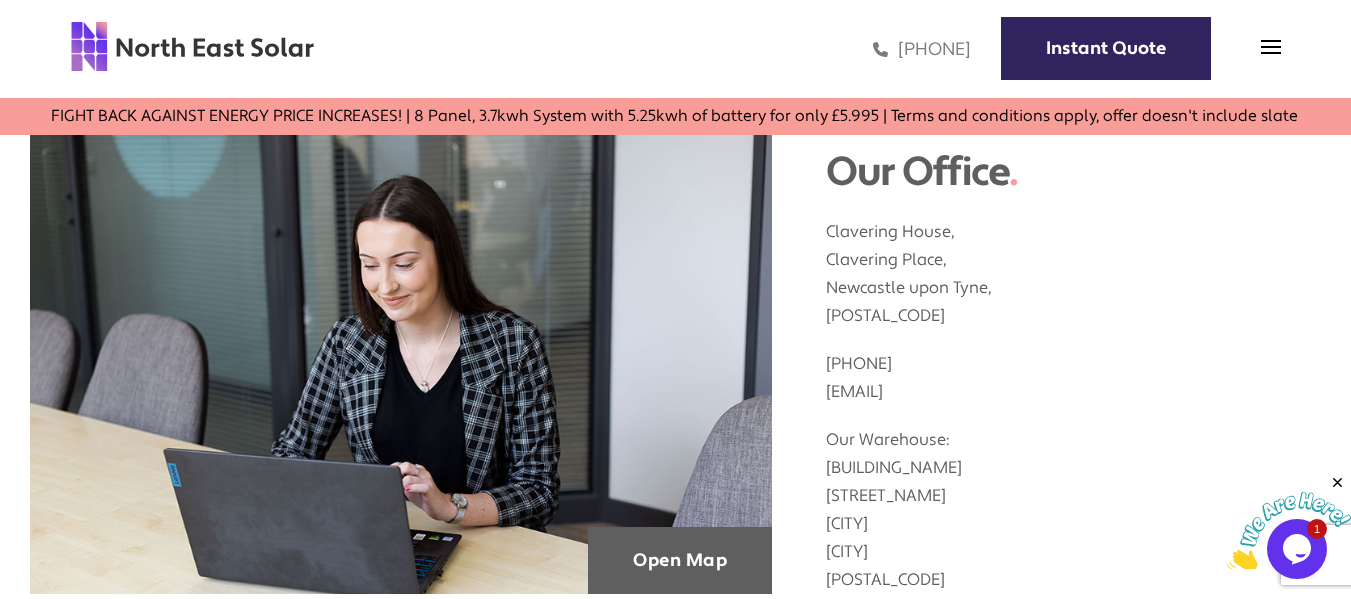 click on "Clavering House,
Clavering Place,
Newcastle upon Tyne,
NE1 3NG" at bounding box center [1073, 264] 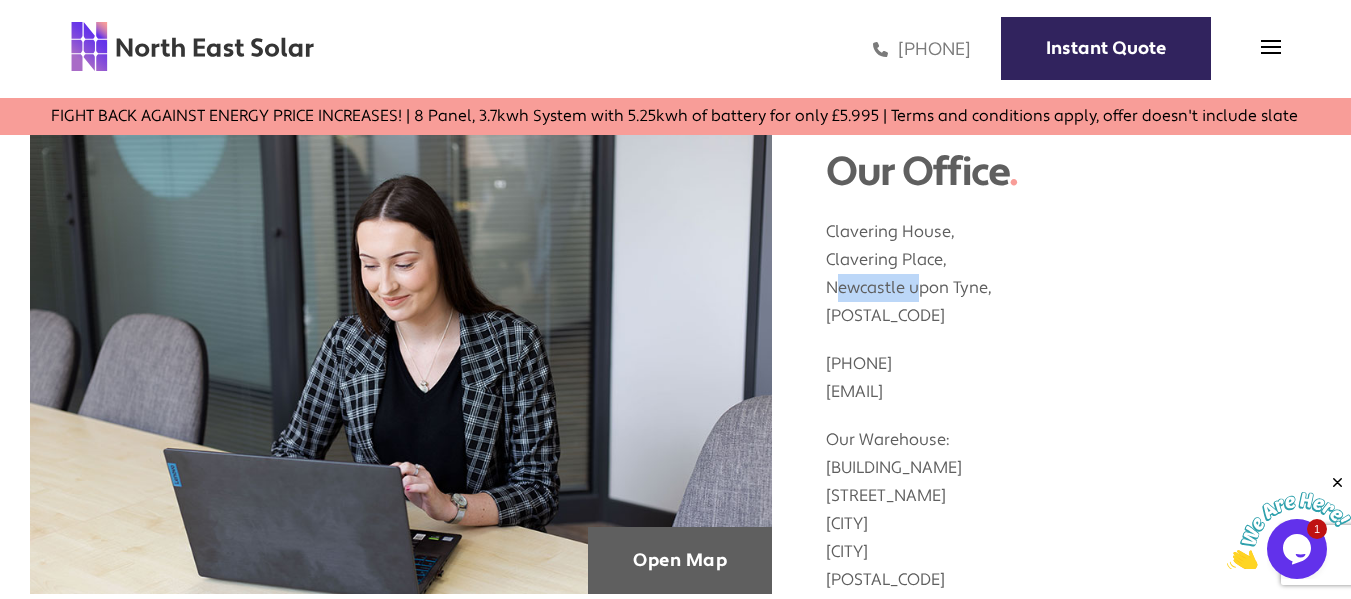 click on "Clavering House,
Clavering Place,
Newcastle upon Tyne,
NE1 3NG" at bounding box center [1073, 264] 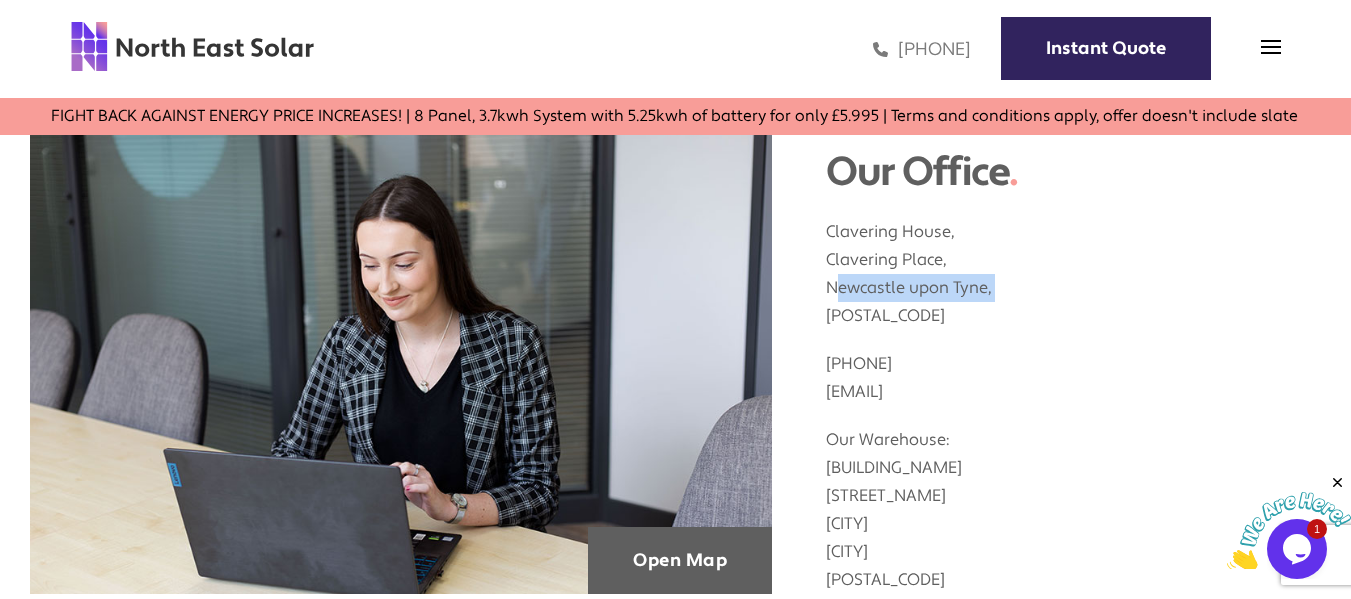 click on "Clavering House,
Clavering Place,
Newcastle upon Tyne,
NE1 3NG" at bounding box center (1073, 264) 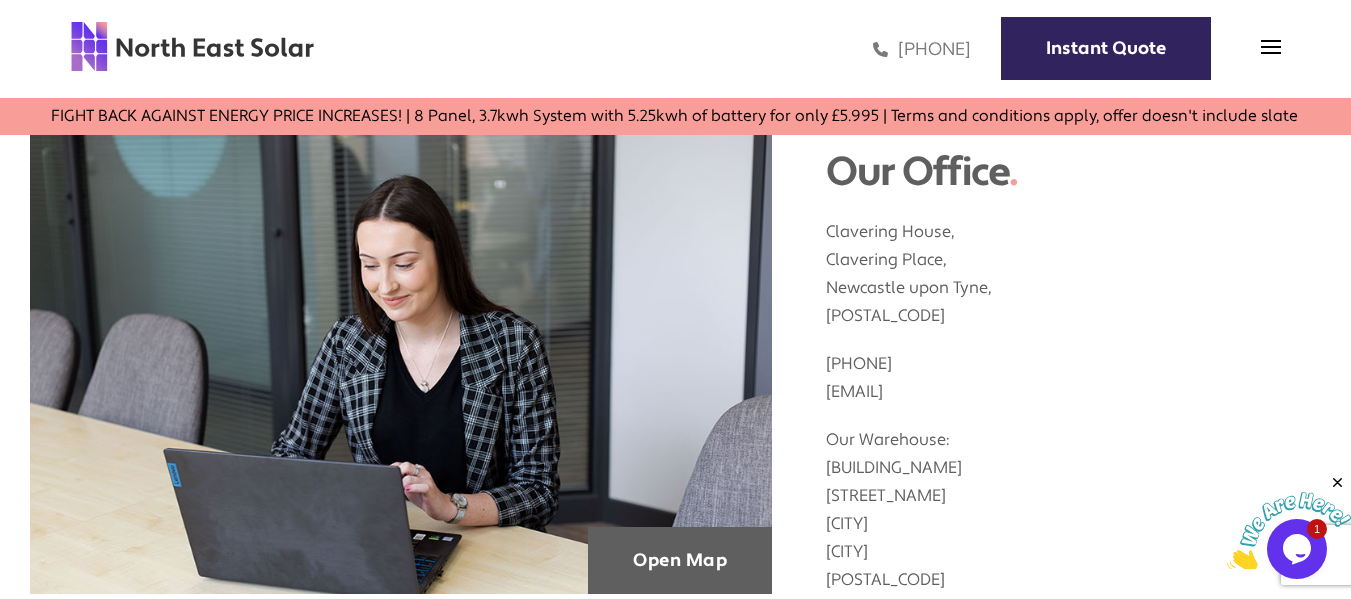 click on "Clavering House,
Clavering Place,
Newcastle upon Tyne,
NE1 3NG" at bounding box center [1073, 264] 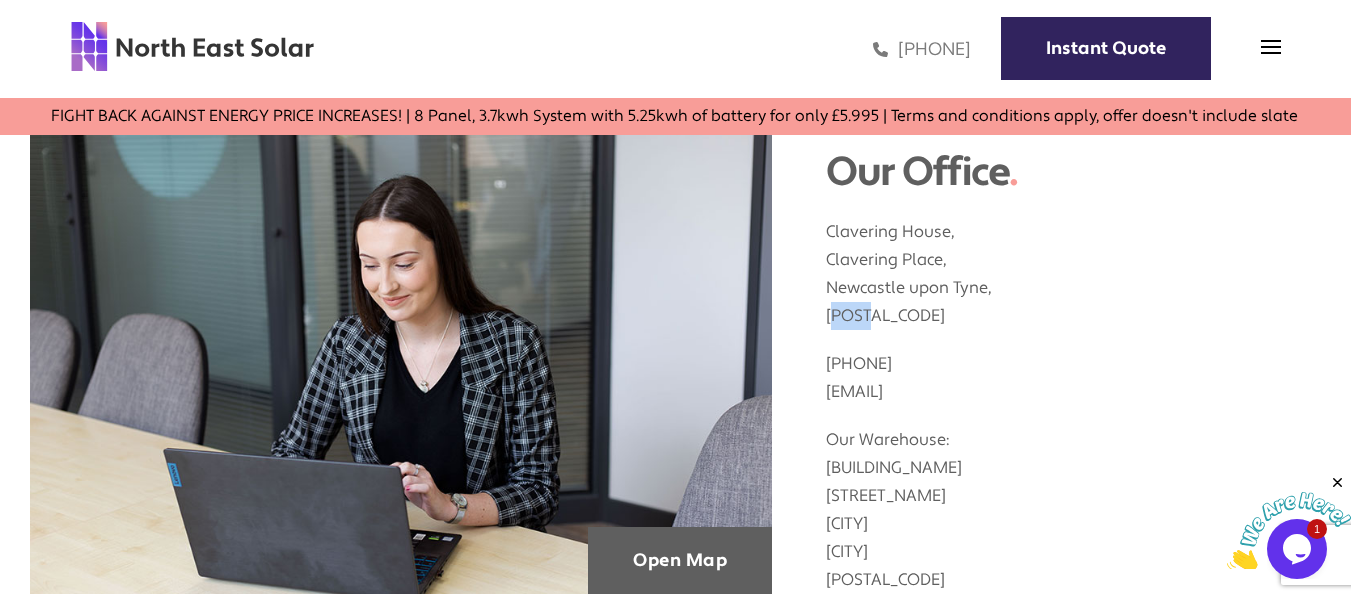 click on "Clavering House,
Clavering Place,
Newcastle upon Tyne,
NE1 3NG" at bounding box center [1073, 264] 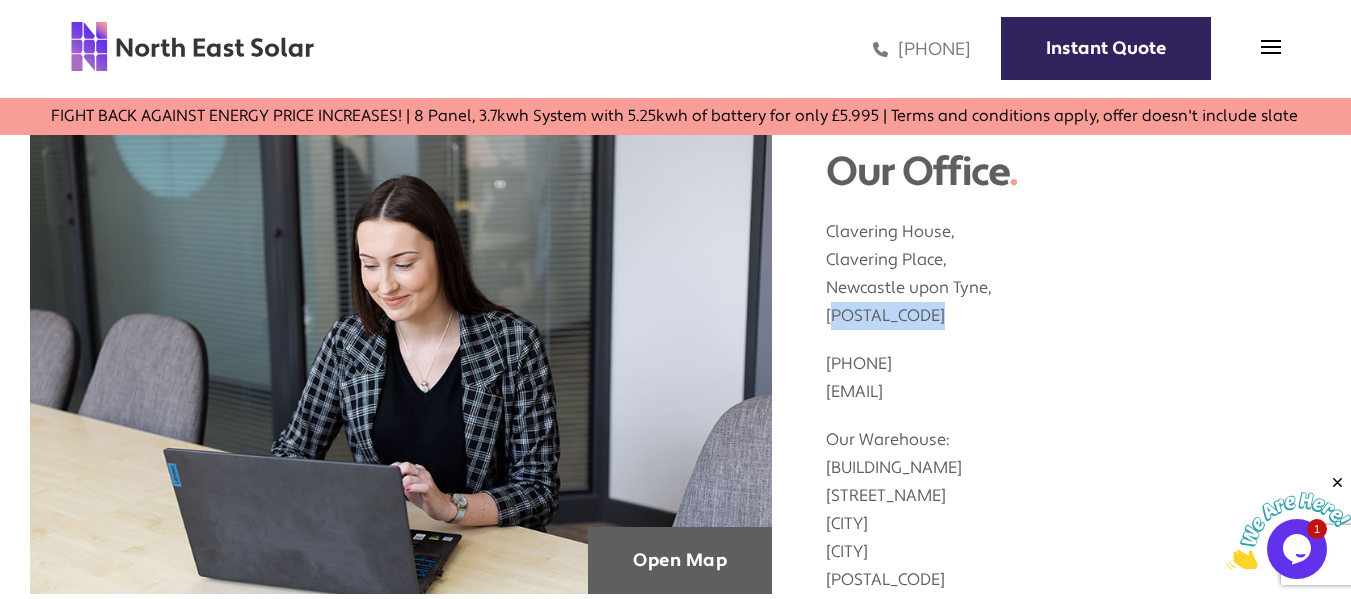 click on "Clavering House,
Clavering Place,
Newcastle upon Tyne,
NE1 3NG" at bounding box center [1073, 264] 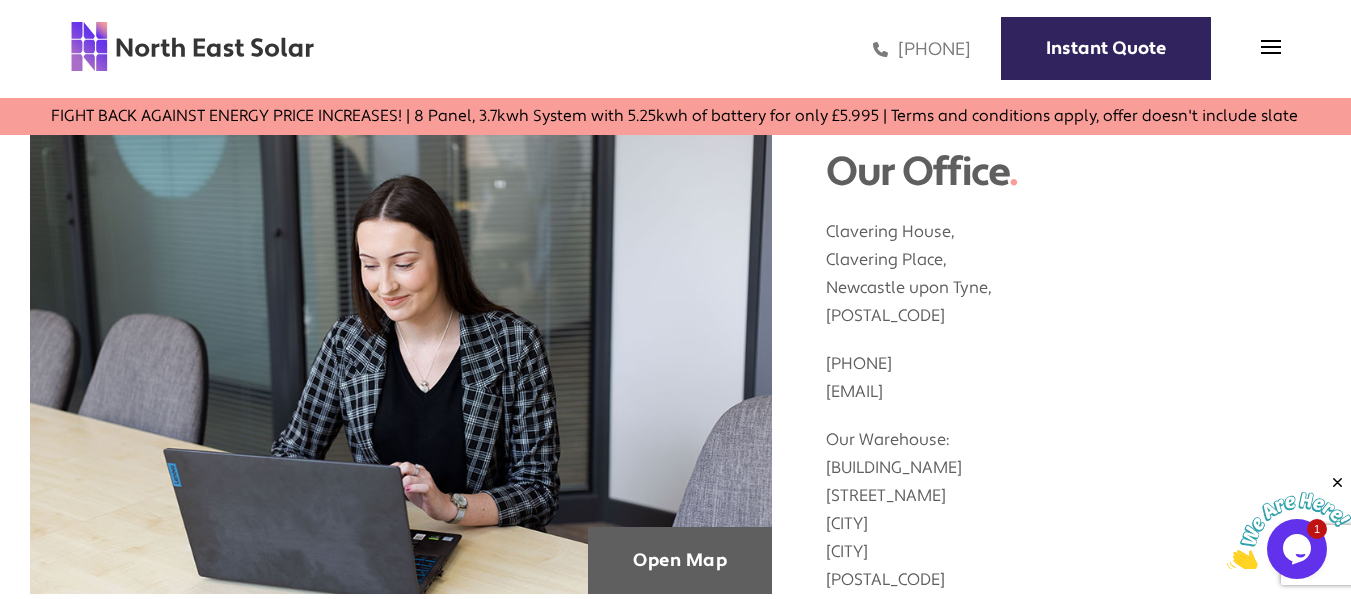 click on "Home Domestic Domestic Solar Panels Domestic Solar Finance Process Commercial Commercial Solar Panels Commercial Solar Finance Services Solar PV System upgrades Solar repairs and maintenance Pest protection Feed In Tariff Contact Free Quote & Survey Instant Quote
0191 500 1154
Instant Quote Home Domestic Solar Panels Domestic Solar Finance Process Commercial Solar Panels Commercial Solar Finance Services Solar PV Solar repairs & maintenance Pest protection System upgrades Feed In Tariff Contact Free Quote & Survey
0191 500 1154
Instant Quote" at bounding box center [675, 49] 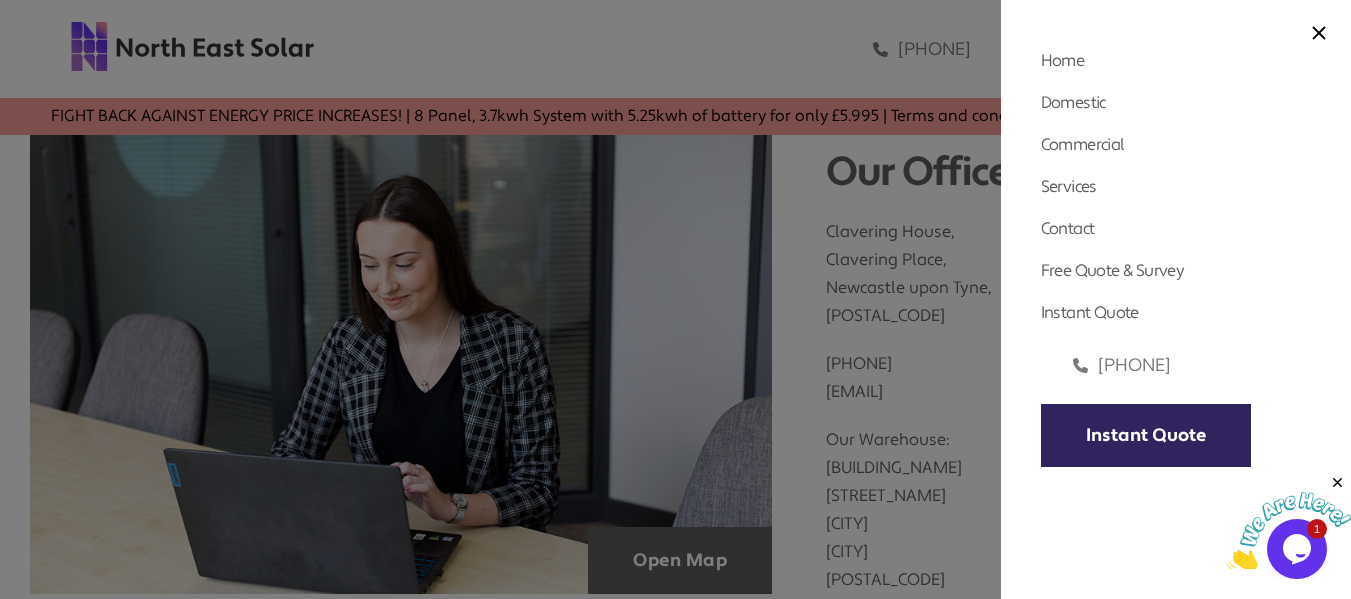 click on "Home Domestic Domestic Solar Panels Domestic Solar Finance Process Commercial Commercial Solar Panels Commercial Solar Finance Services Solar PV System upgrades Solar repairs and maintenance Pest protection Feed In Tariff Contact Free Quote & Survey Instant Quote
0191 500 1154
Instant Quote" at bounding box center [1176, 299] 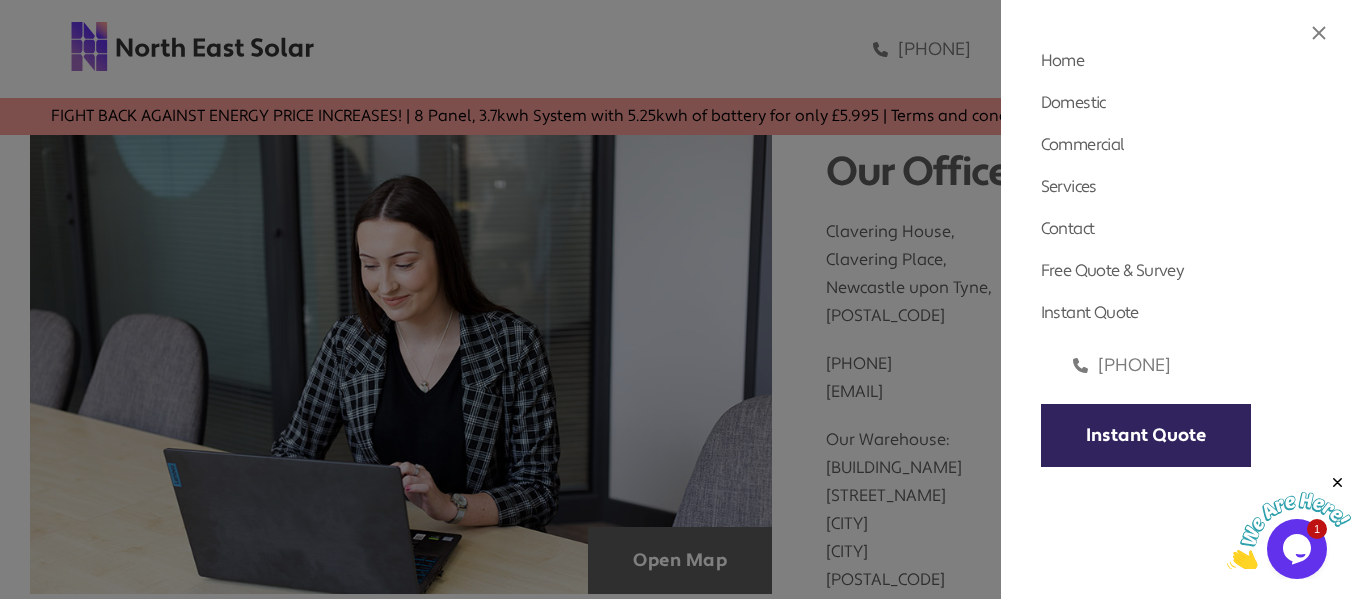 click at bounding box center (1319, 35) 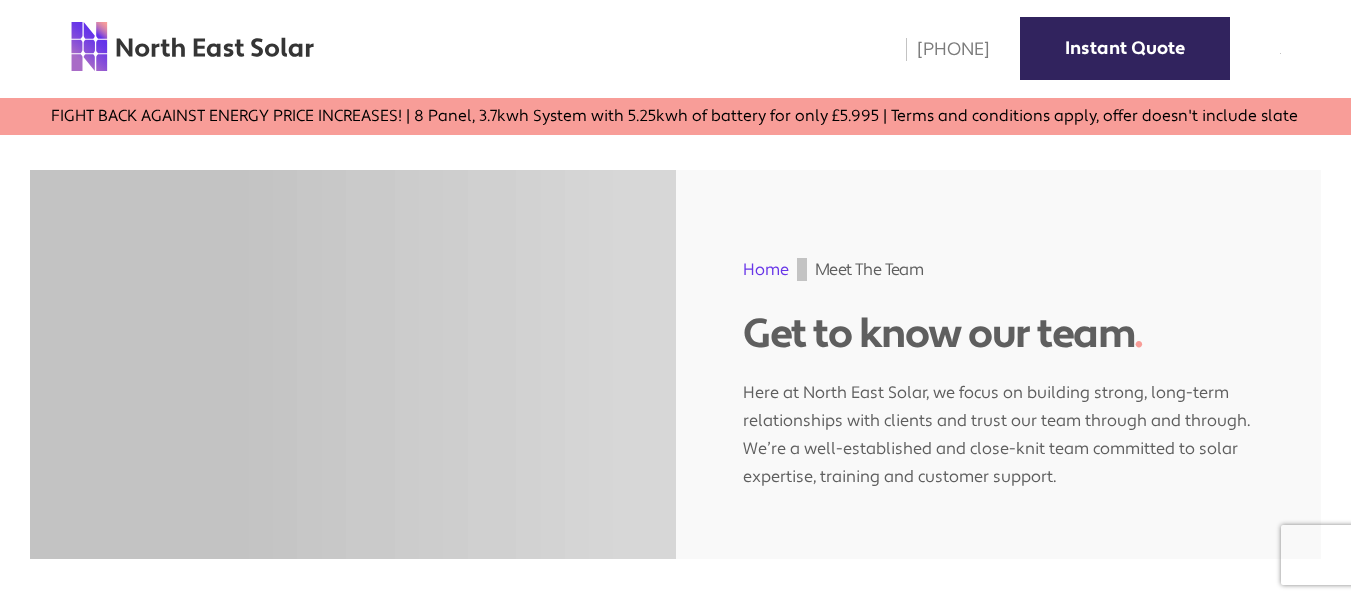scroll, scrollTop: 300, scrollLeft: 0, axis: vertical 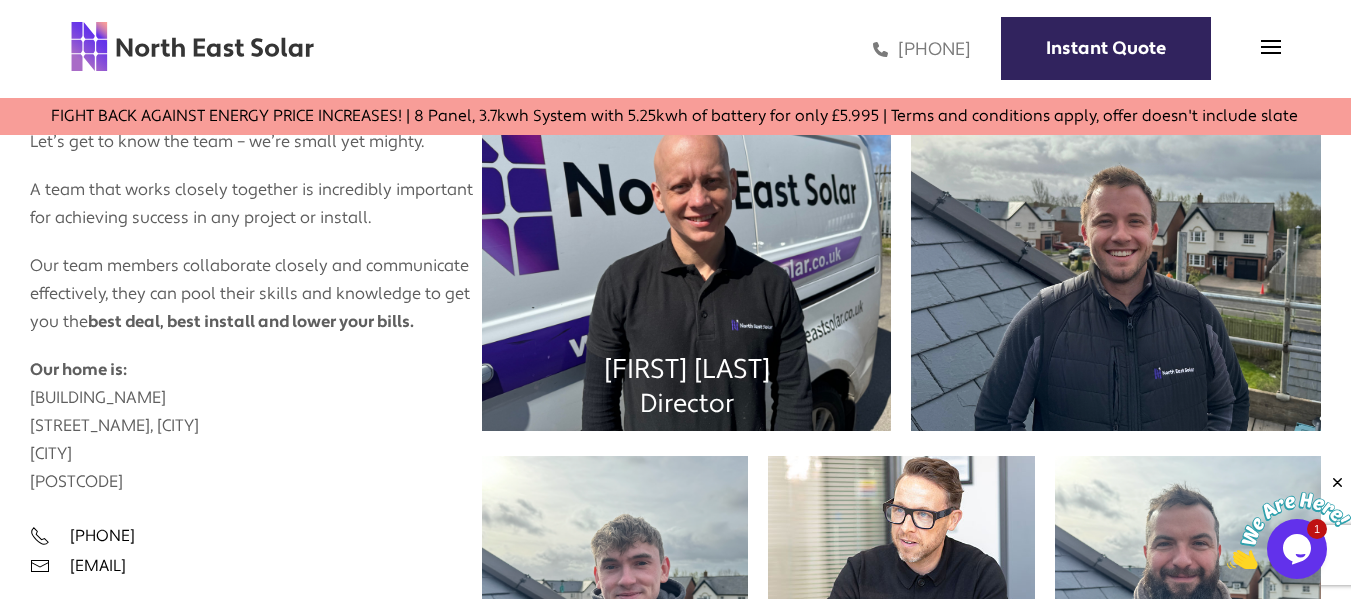 click on "Andrew Clough" at bounding box center (687, 369) 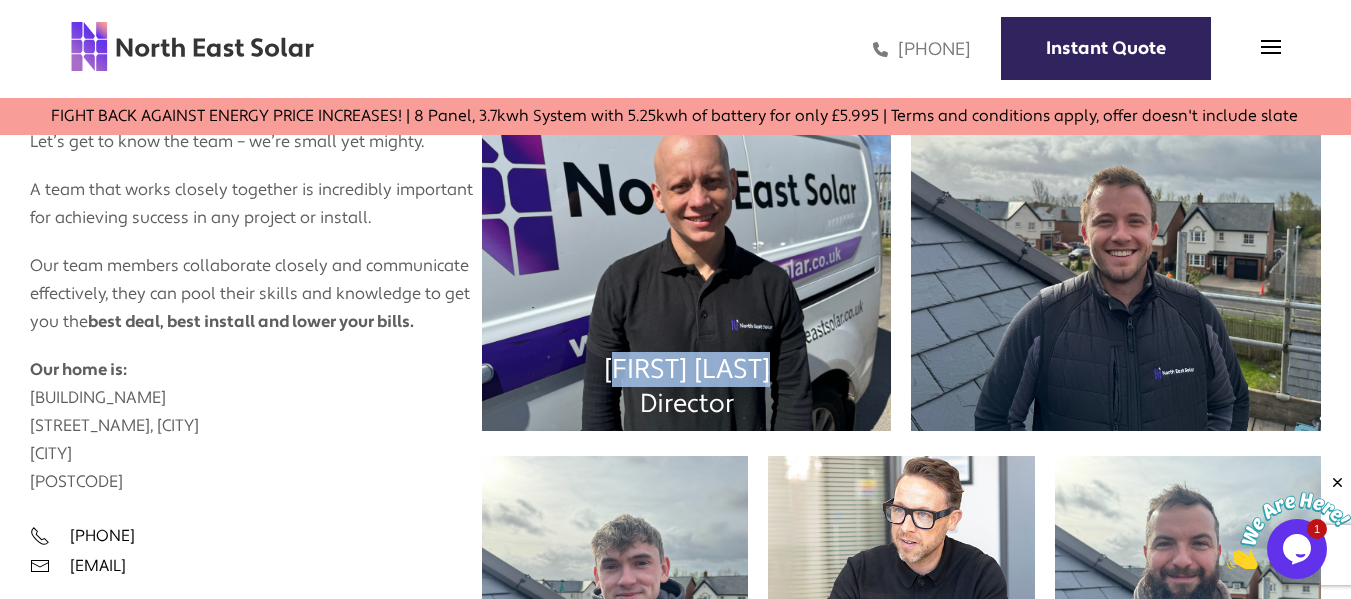 drag, startPoint x: 652, startPoint y: 361, endPoint x: 750, endPoint y: 366, distance: 98.12747 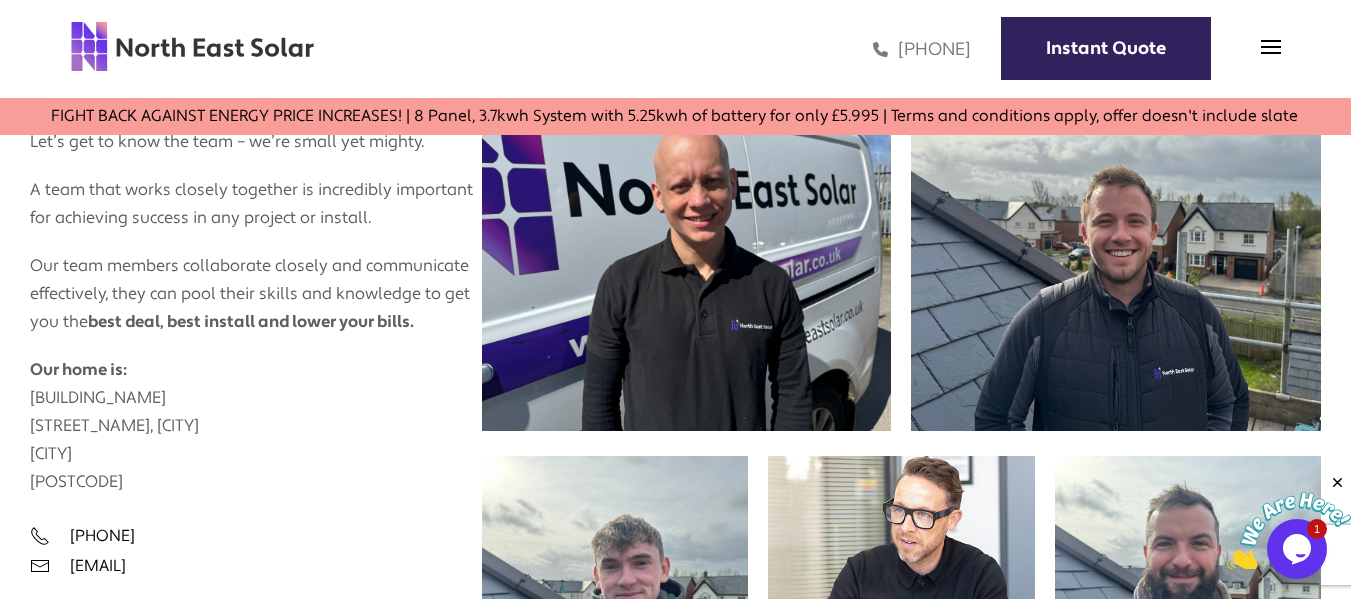 copy on "Andrew Clough" 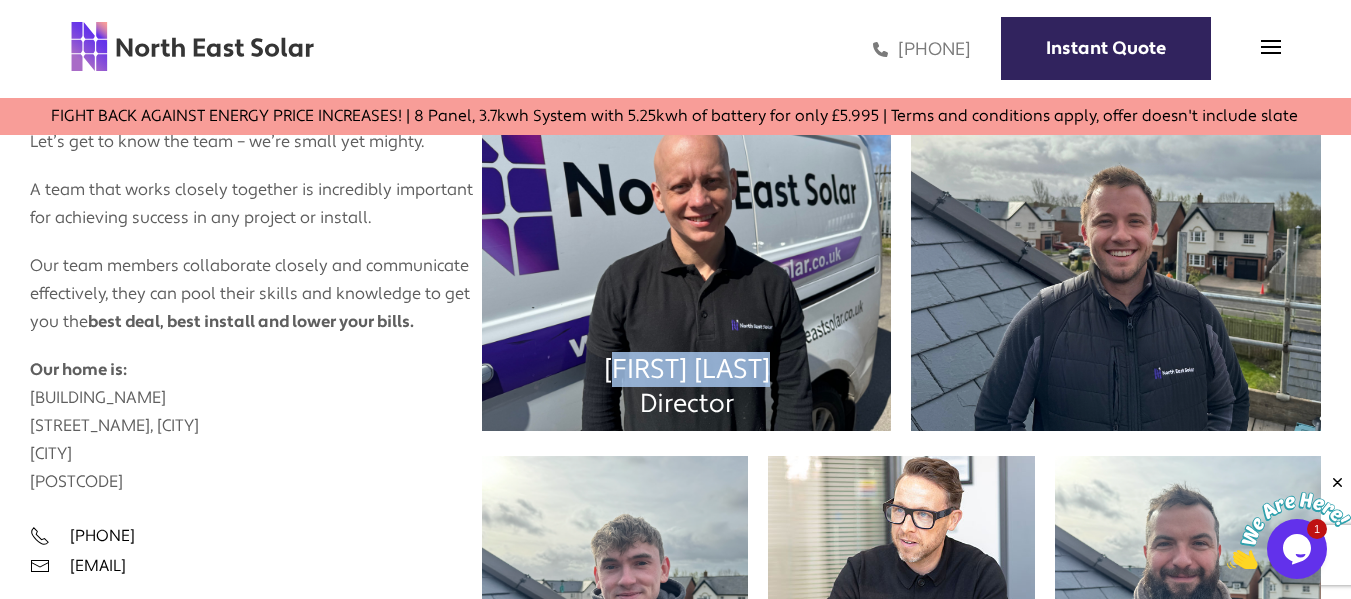 click on "Andrew Clough" at bounding box center [687, 369] 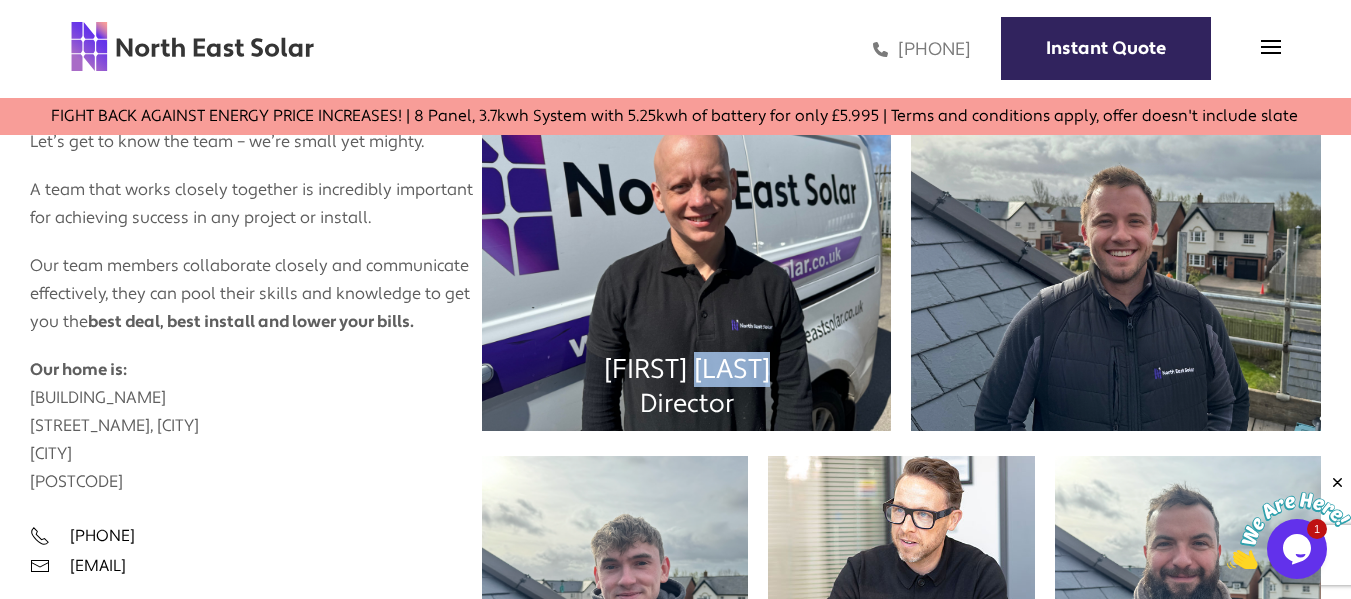 click on "Andrew Clough" at bounding box center (687, 369) 